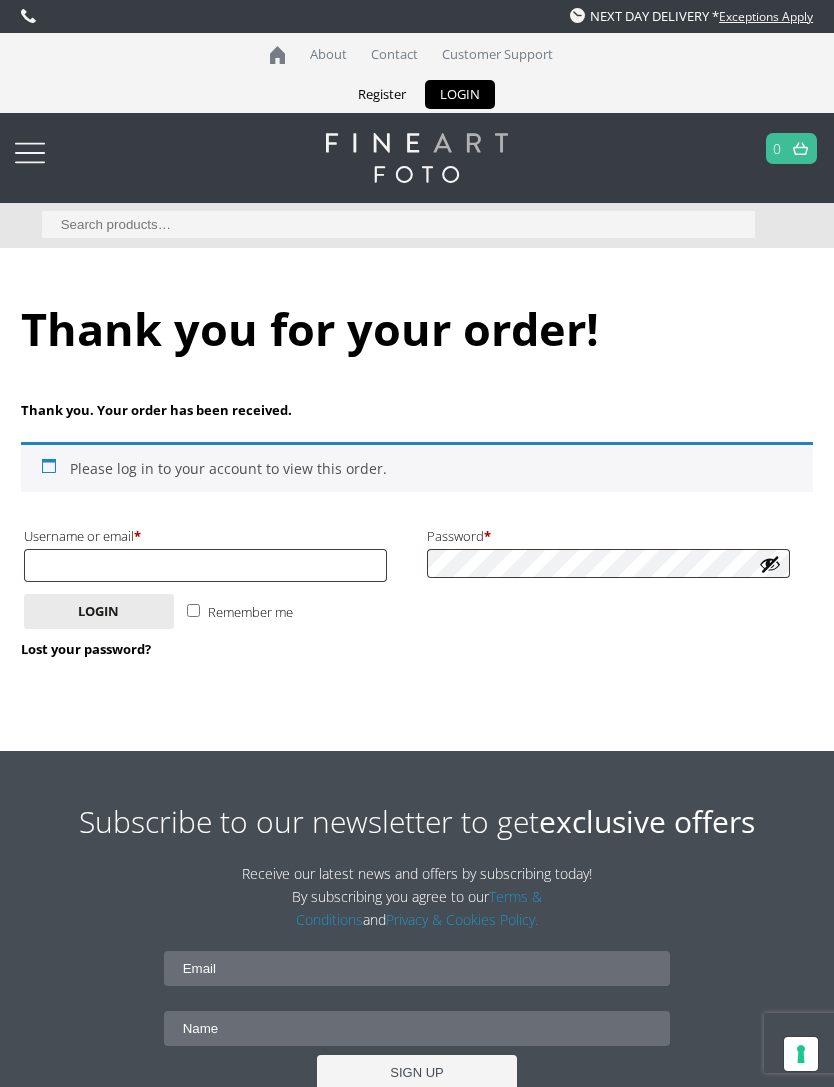 scroll, scrollTop: 379, scrollLeft: 0, axis: vertical 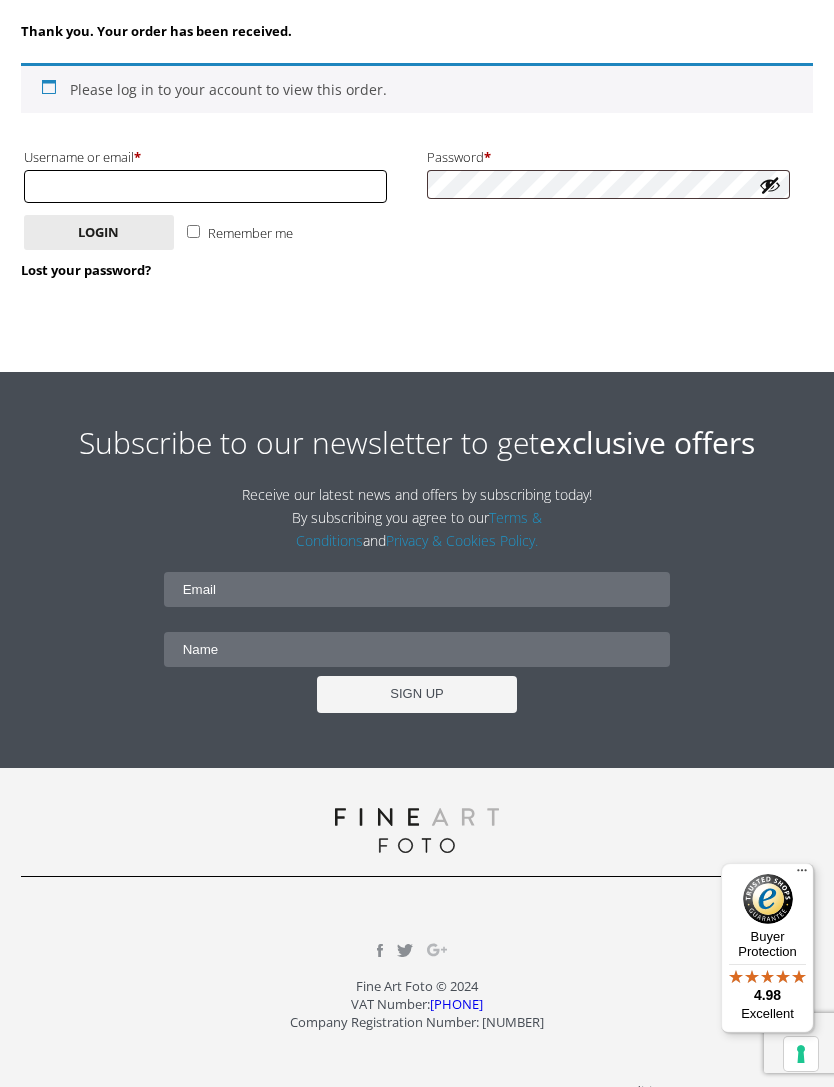 type on "[EMAIL]" 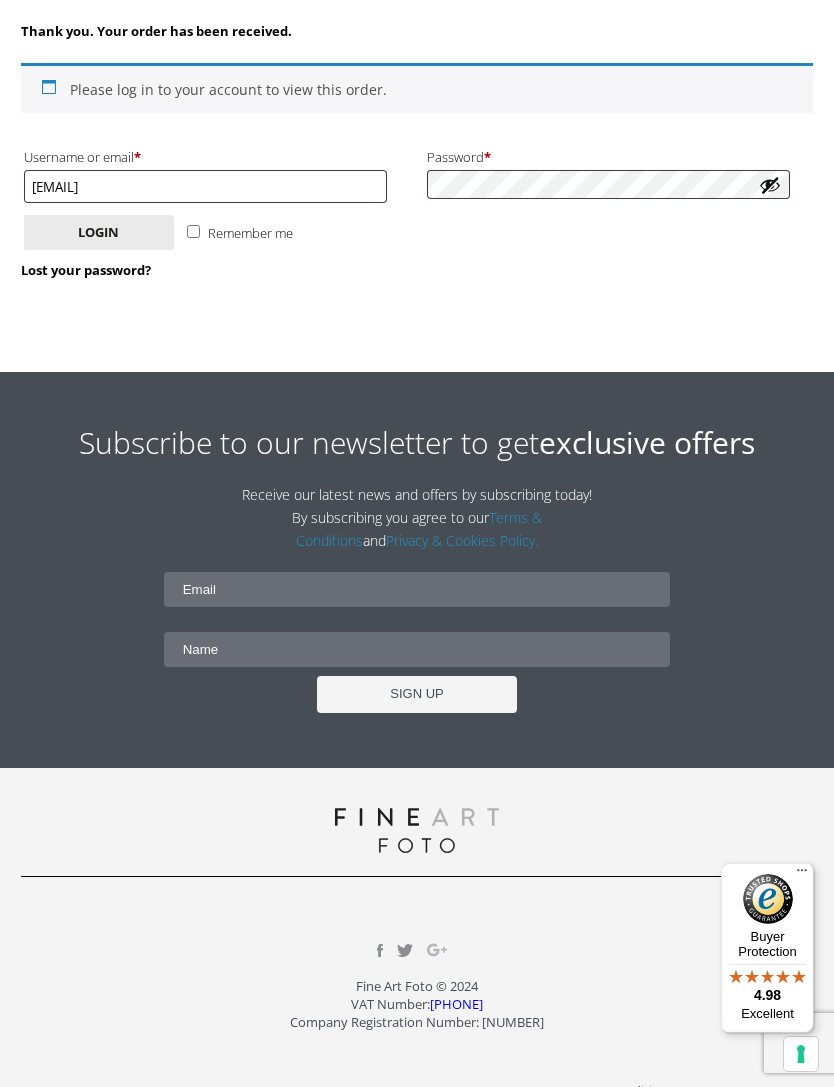 click on "Login" at bounding box center (99, 232) 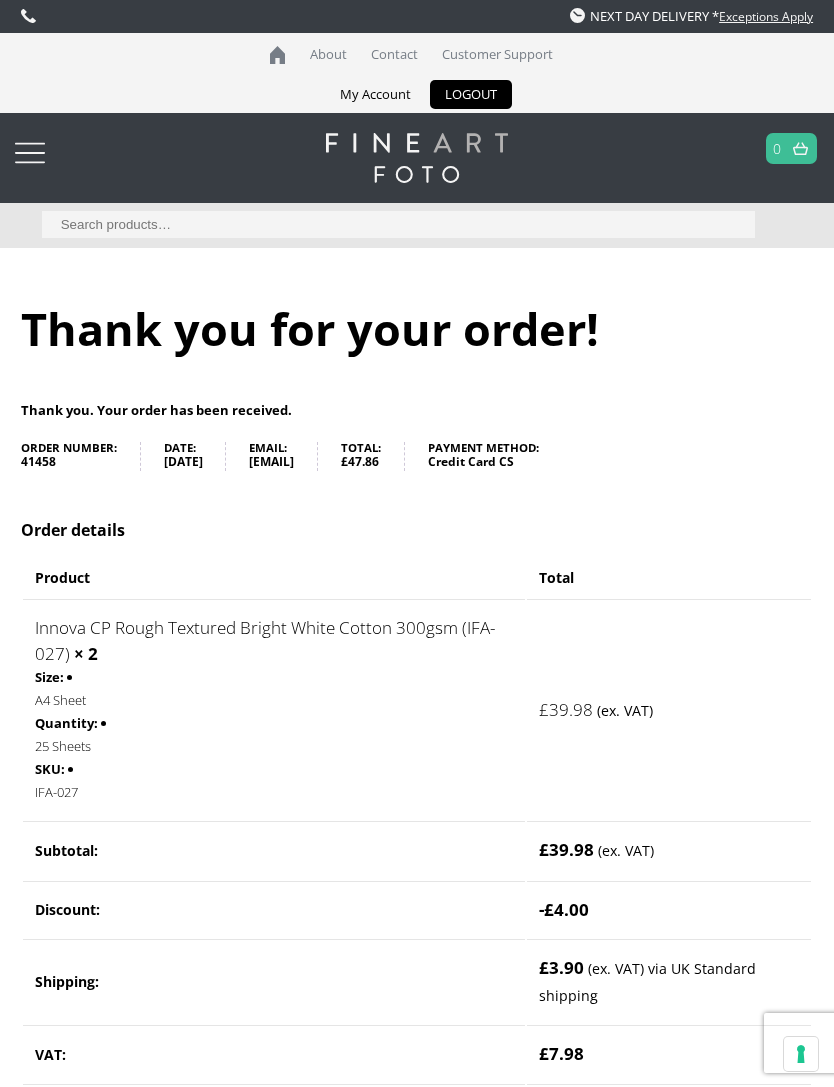 scroll, scrollTop: 0, scrollLeft: 0, axis: both 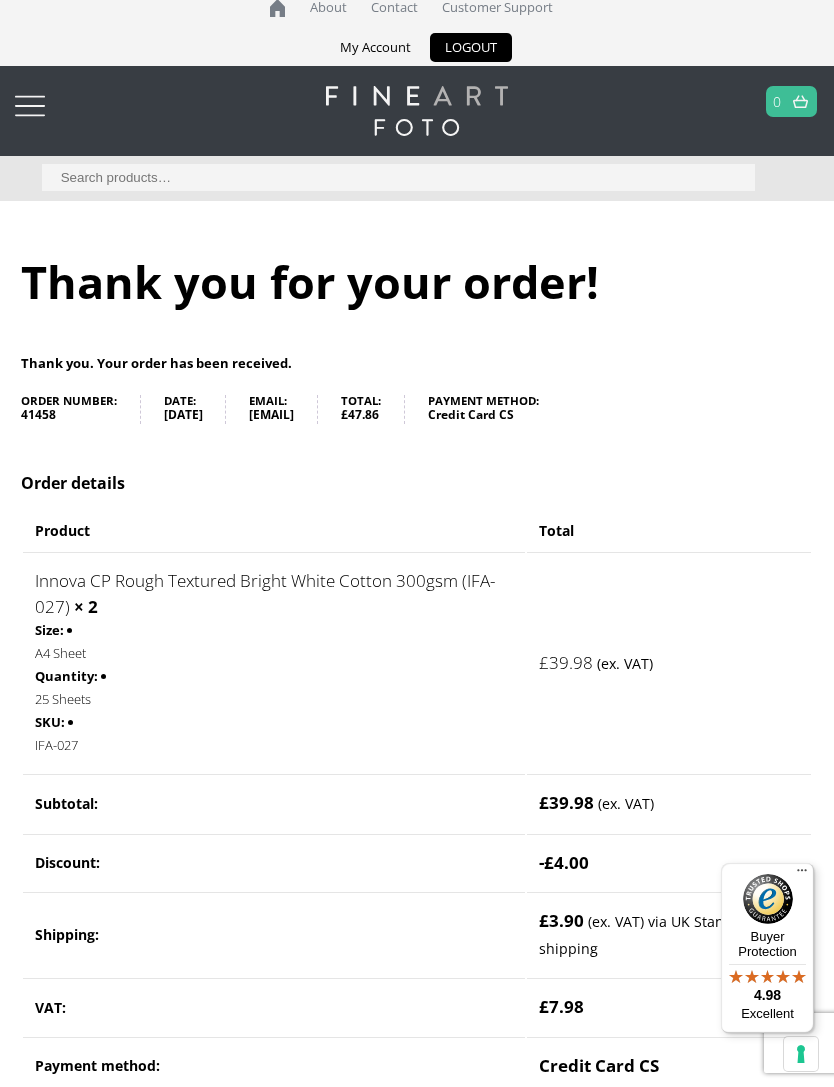 click at bounding box center (30, 106) 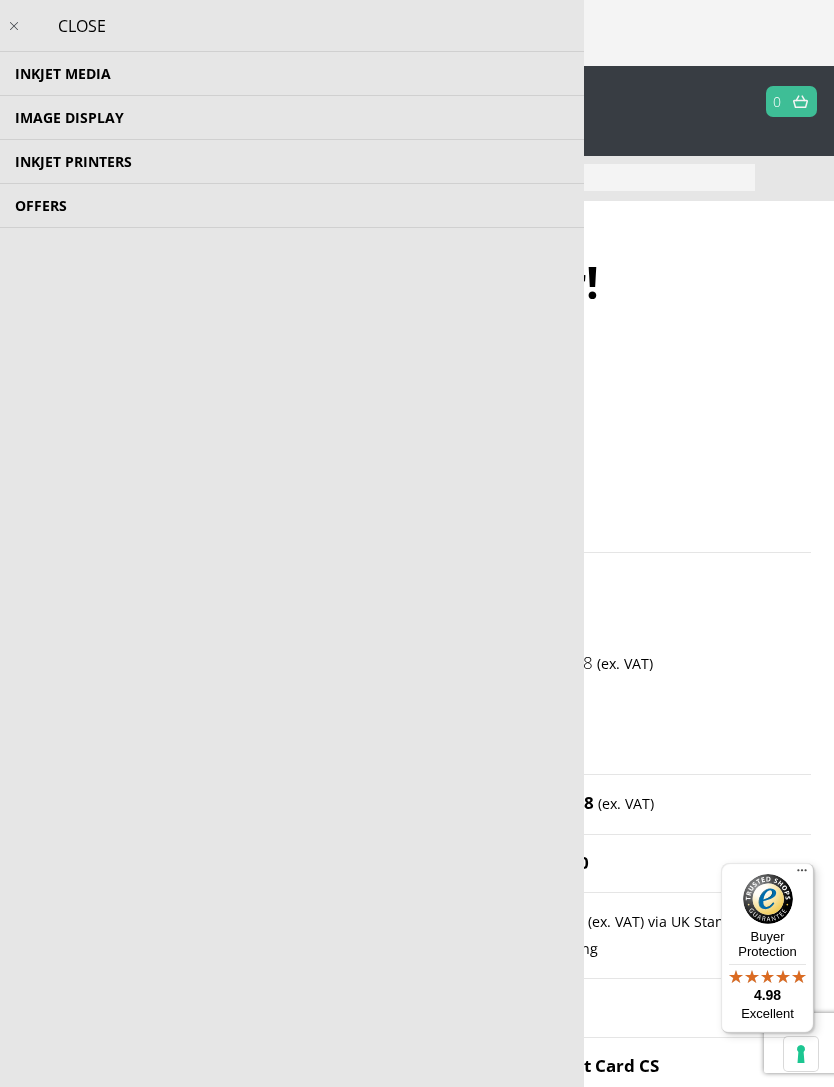 click on "Thank you for your order!
Thank you. Your order has been received.
Order number:					 [ORDER_NUMBER]
Date:					 [DATE]
Email:						 [EMAIL]
Total:					 £ [PRICE]
Payment method:						 [PAYMENT_METHOD]
Order details
Product
Total
Innova CP Rough Textured Bright White Cotton 300gsm (IFA-027)   × 2 Size:		   A4 Sheet Quantity:		   25 Sheets SKU:		   IFA-027
£ 39.98
Subtotal:					 £ 39.98
Discount:					 - £ 4.00
Shipping:					 £ 3.90 	 via UK Standard shipping
VAT:						 £ 7.98
Payment method:						 Credit Card CS
Total:					 £ 47.86" at bounding box center [417, 850] 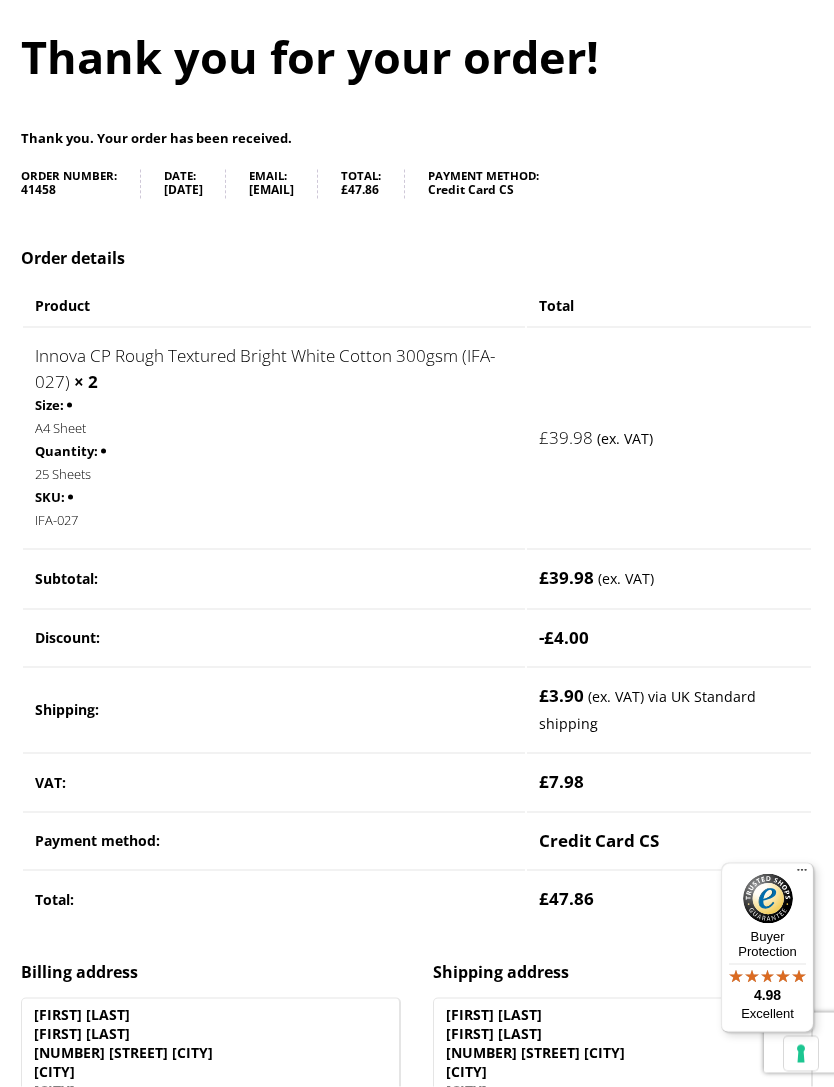scroll, scrollTop: 273, scrollLeft: 0, axis: vertical 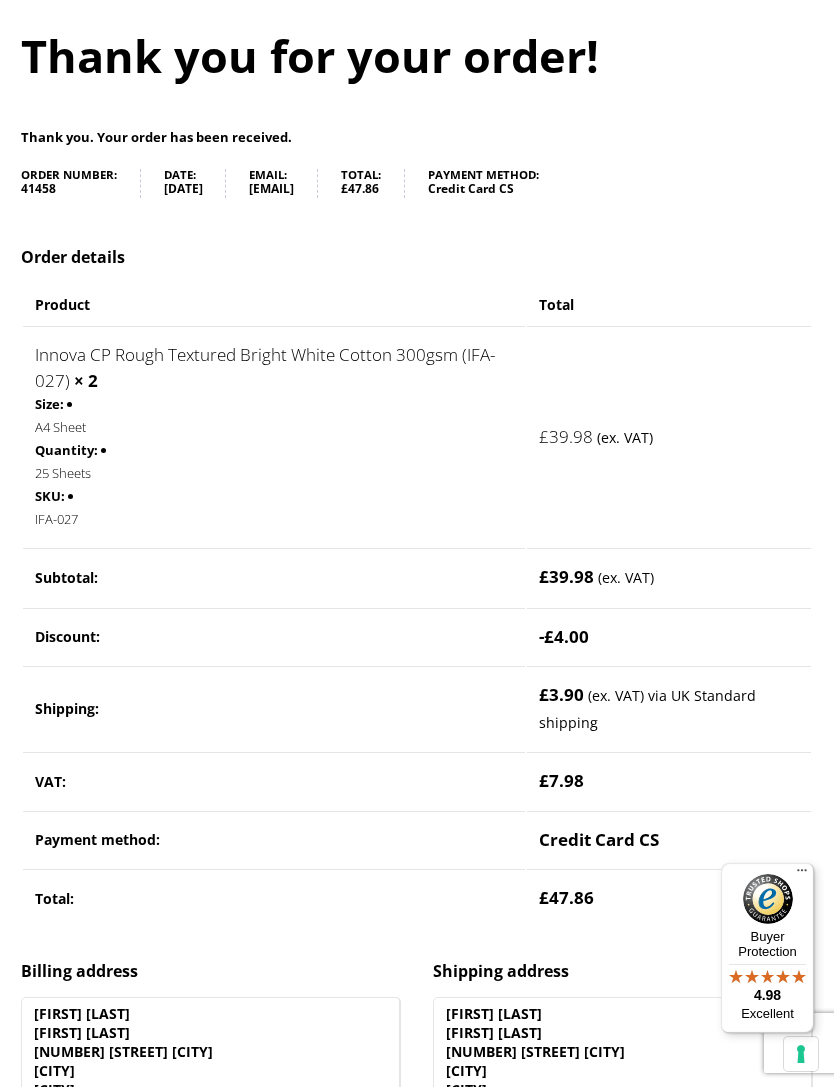 click on "41458" at bounding box center [69, 189] 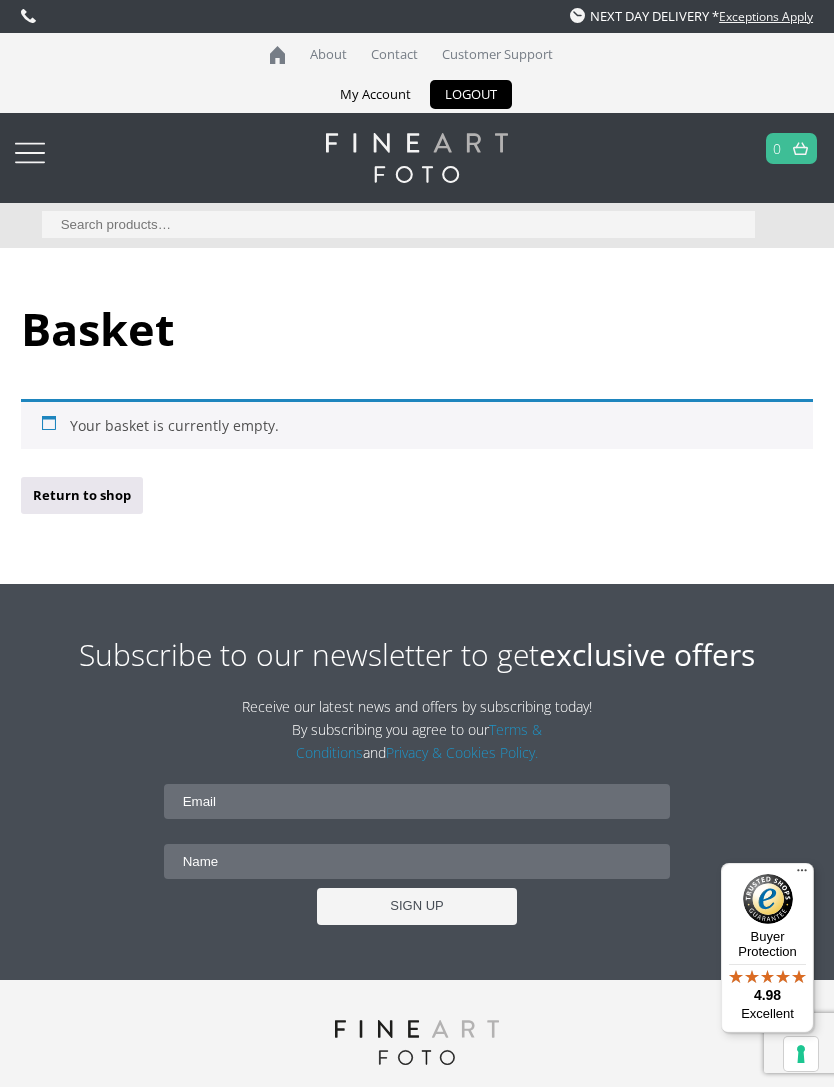 scroll, scrollTop: 107, scrollLeft: 0, axis: vertical 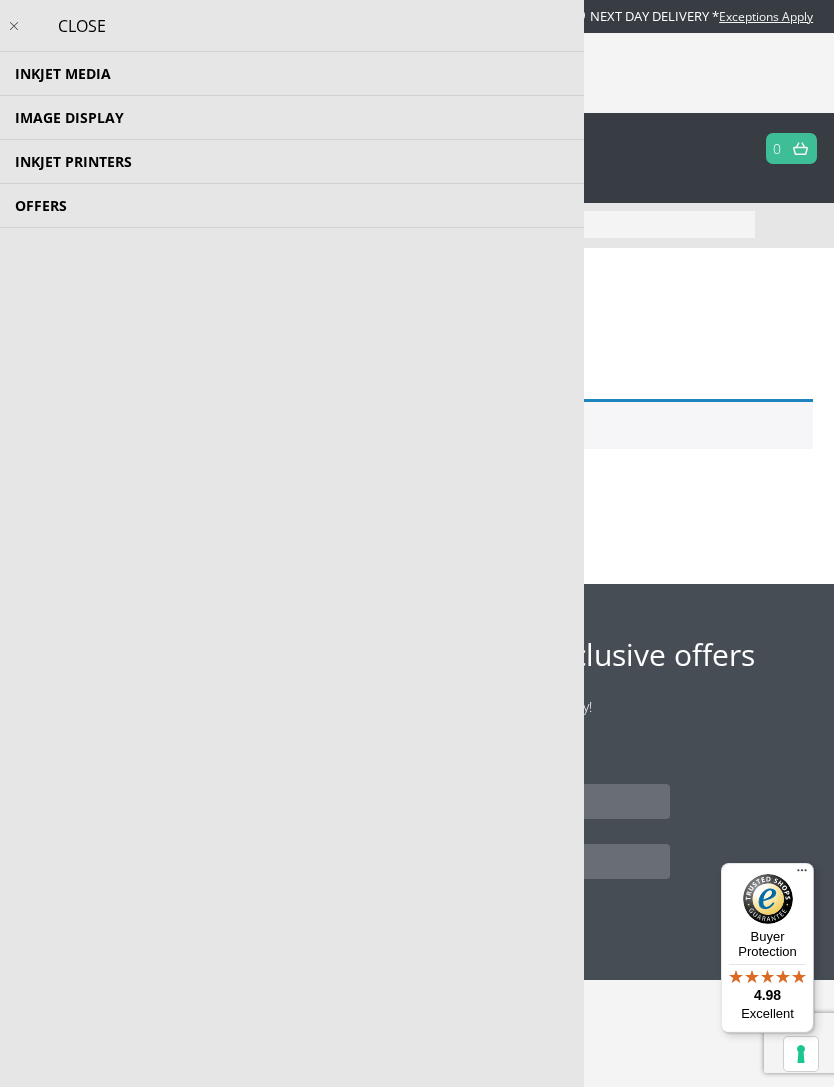 click on "CLOSE" at bounding box center [292, 26] 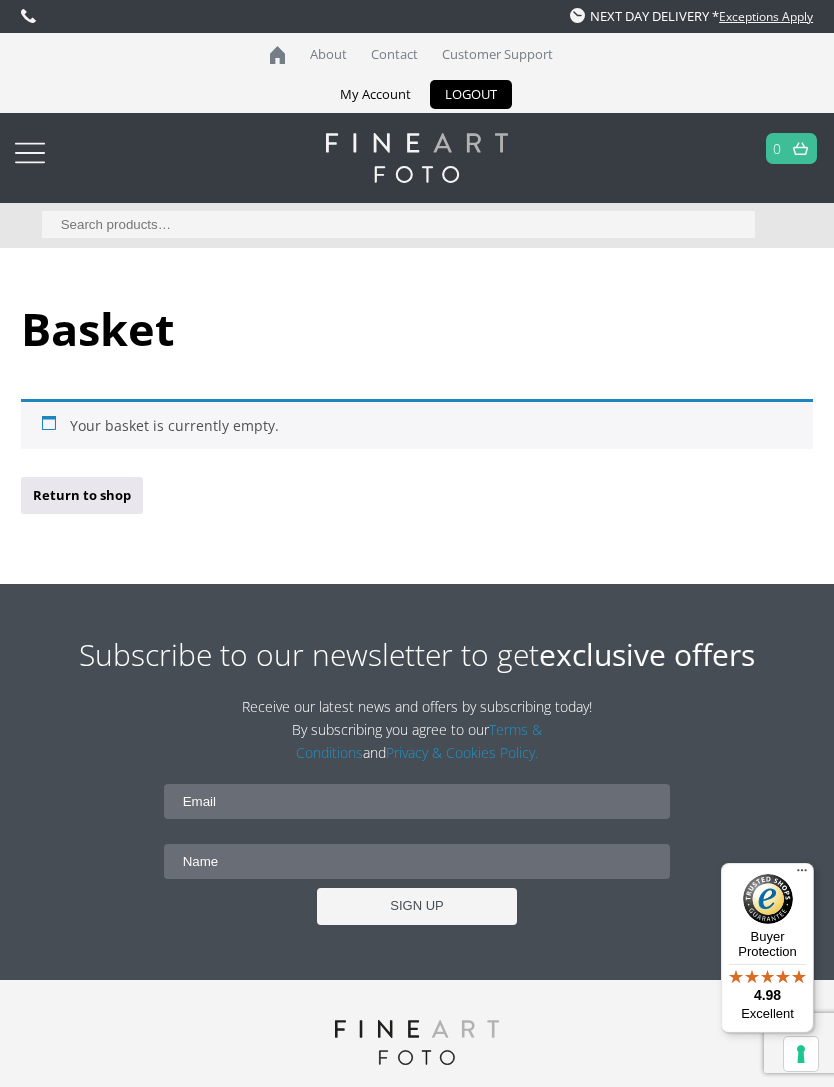 click on "Exceptions Apply" at bounding box center (766, 16) 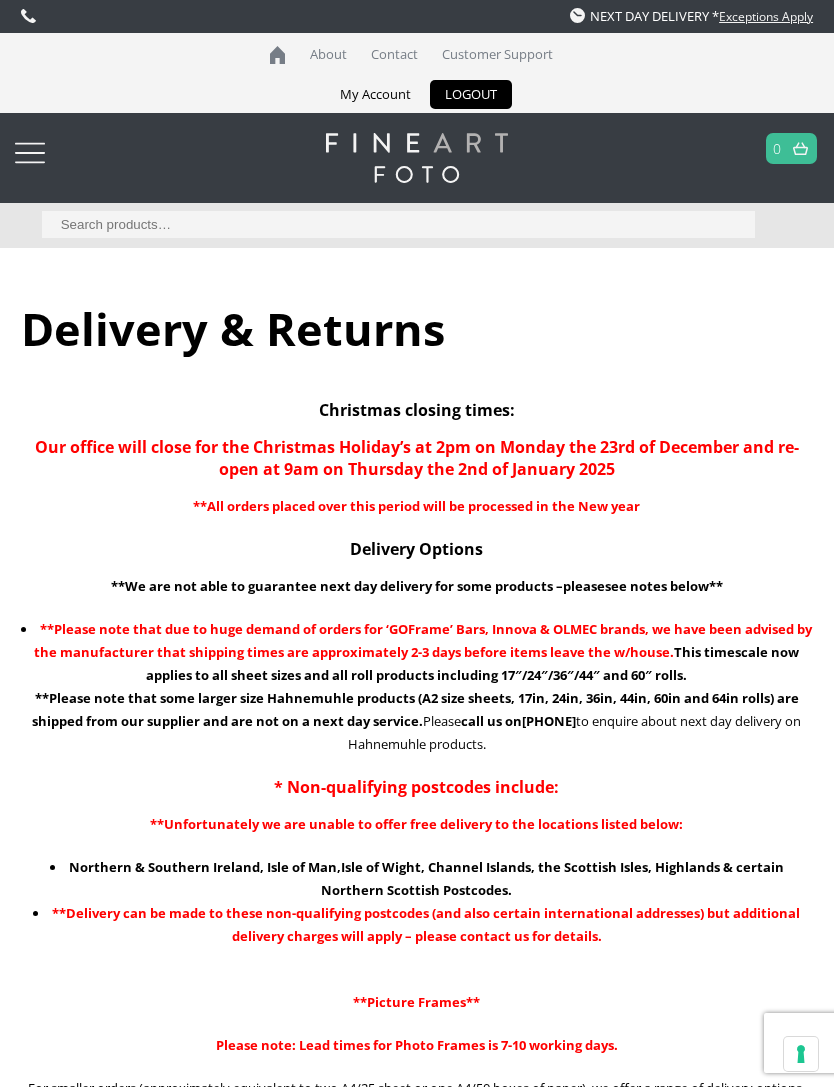 scroll, scrollTop: 0, scrollLeft: 0, axis: both 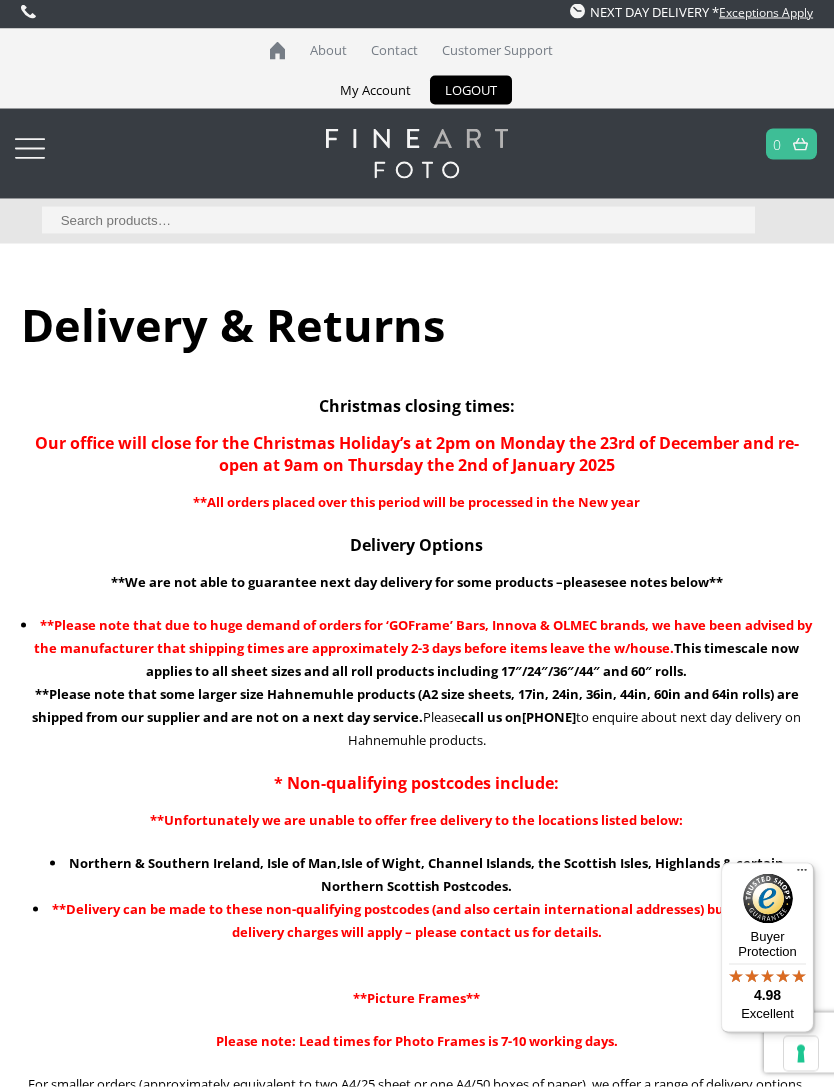 click on "My Account" at bounding box center [375, 90] 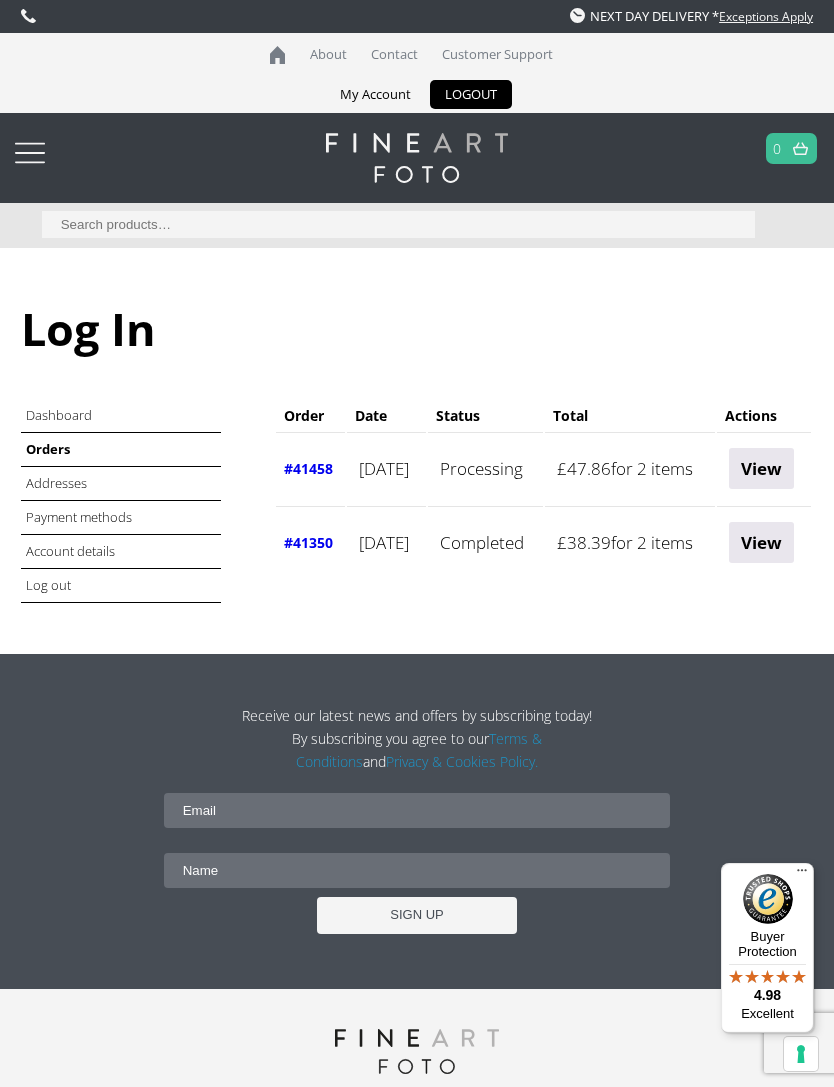 scroll, scrollTop: 0, scrollLeft: 0, axis: both 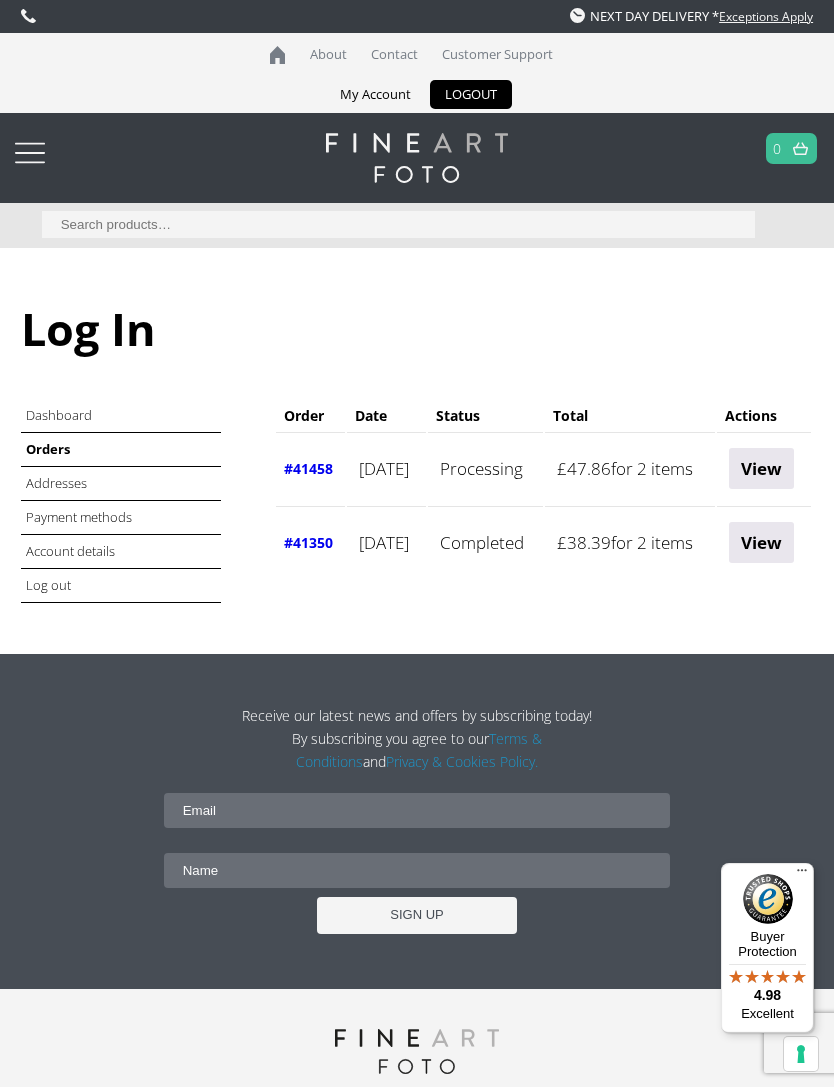 click on "View" at bounding box center [761, 468] 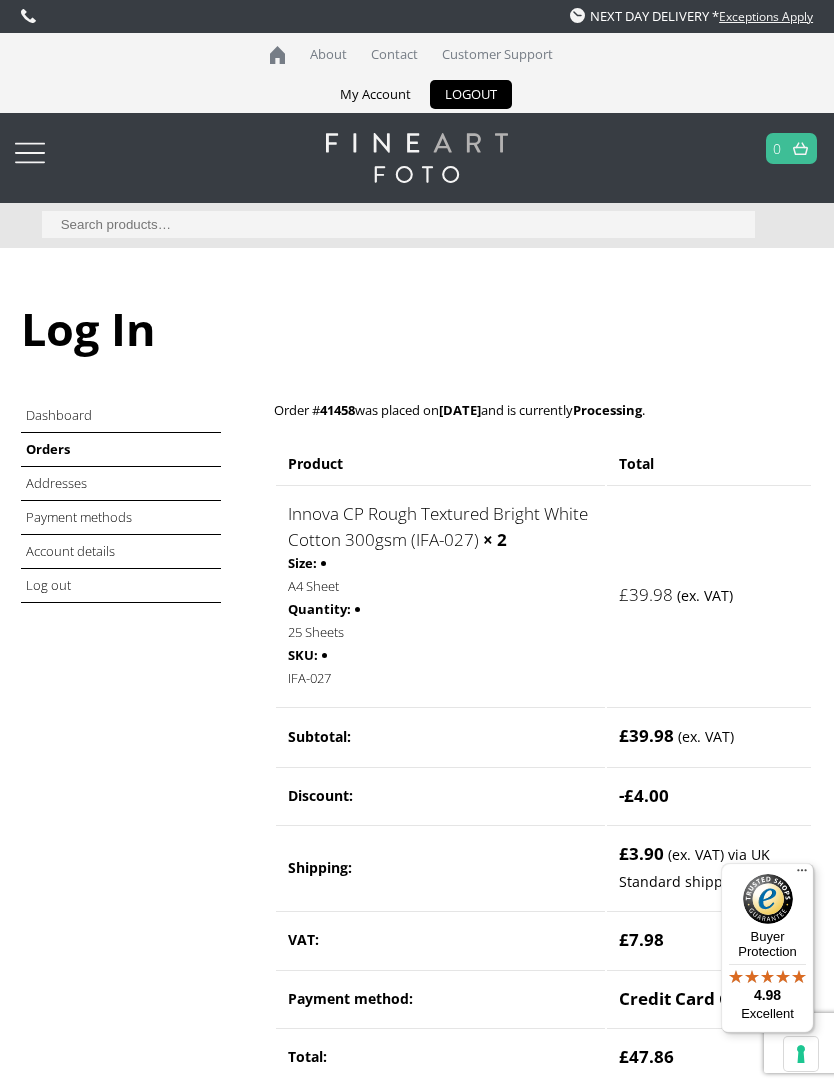 scroll, scrollTop: 0, scrollLeft: 0, axis: both 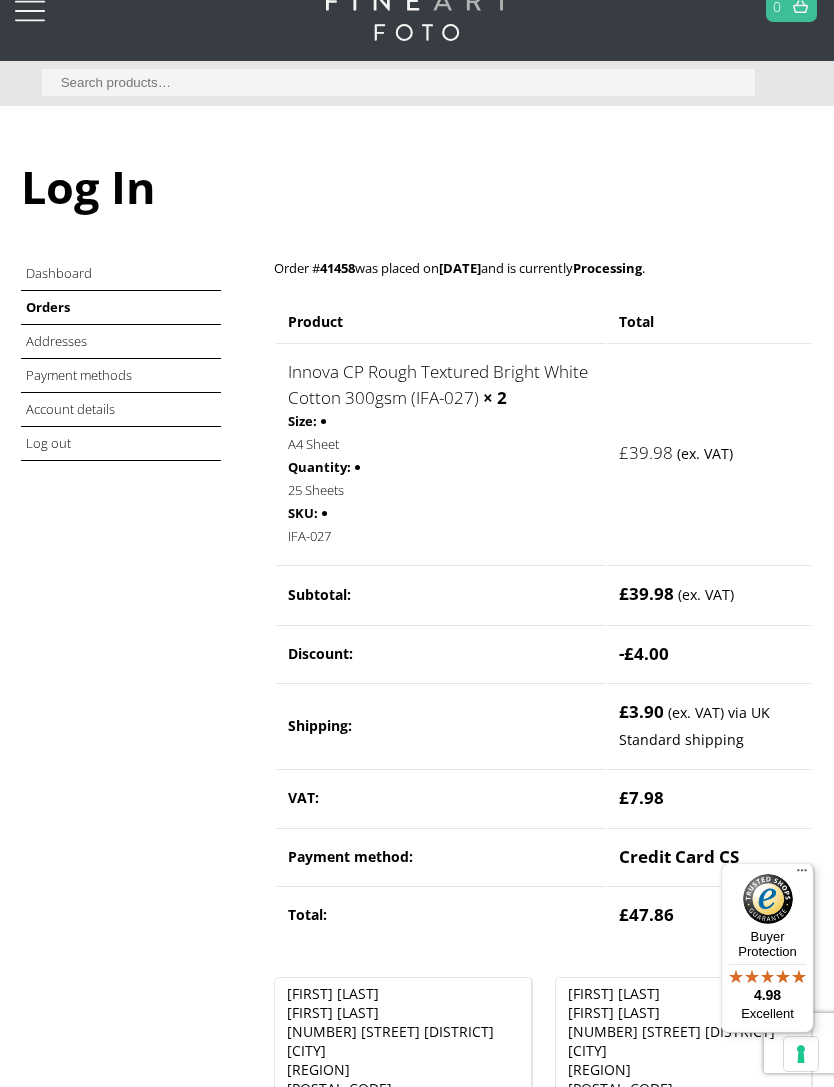 click on "Dashboard" at bounding box center [59, 273] 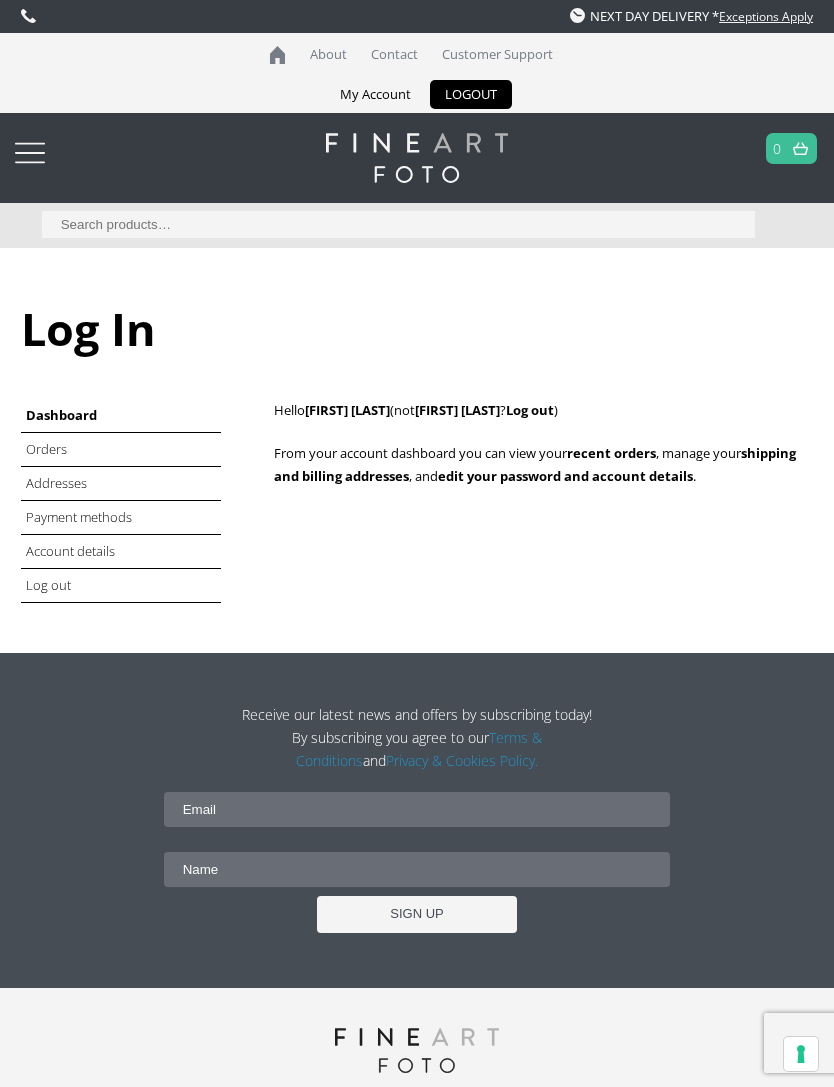 scroll, scrollTop: 0, scrollLeft: 0, axis: both 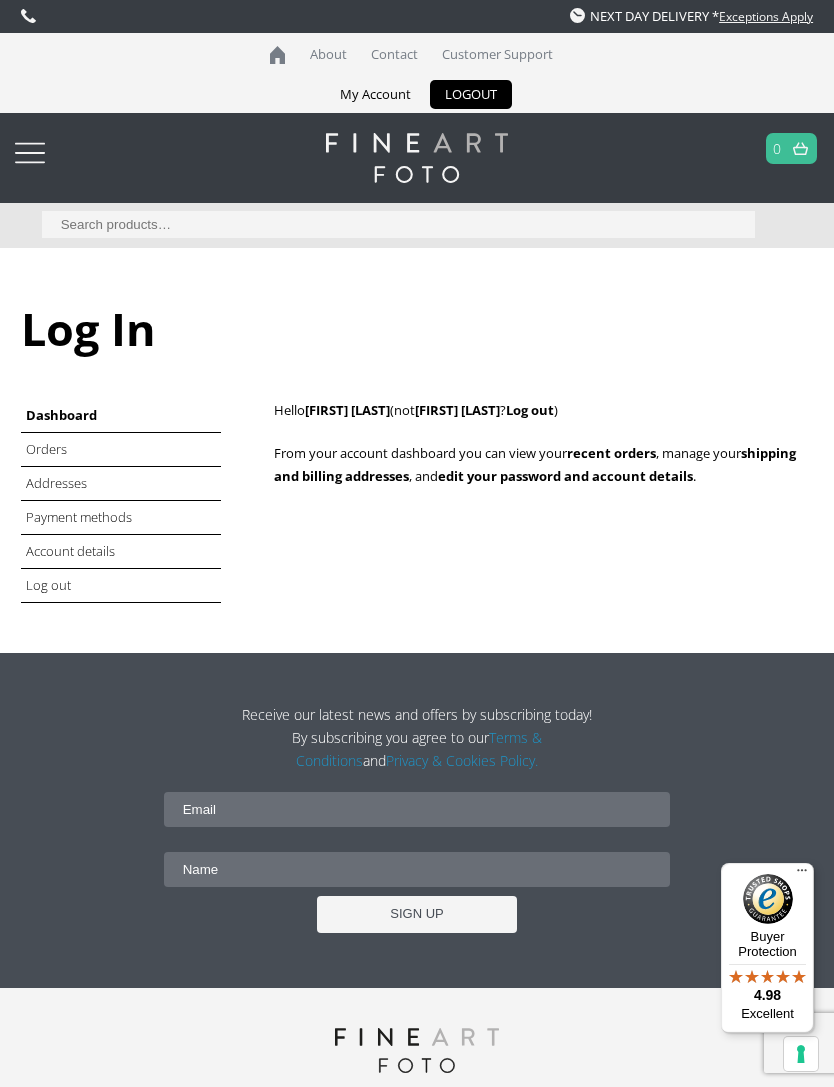 click on "shipping and billing addresses" at bounding box center [535, 464] 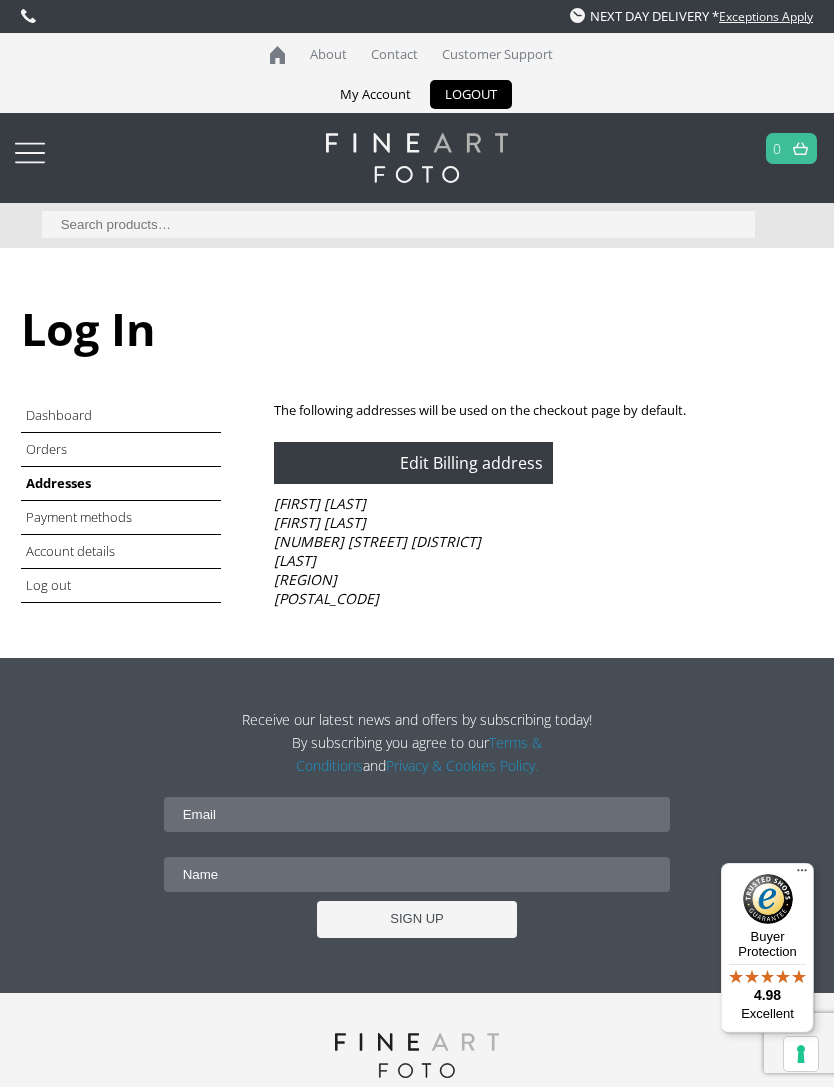 scroll, scrollTop: 0, scrollLeft: 0, axis: both 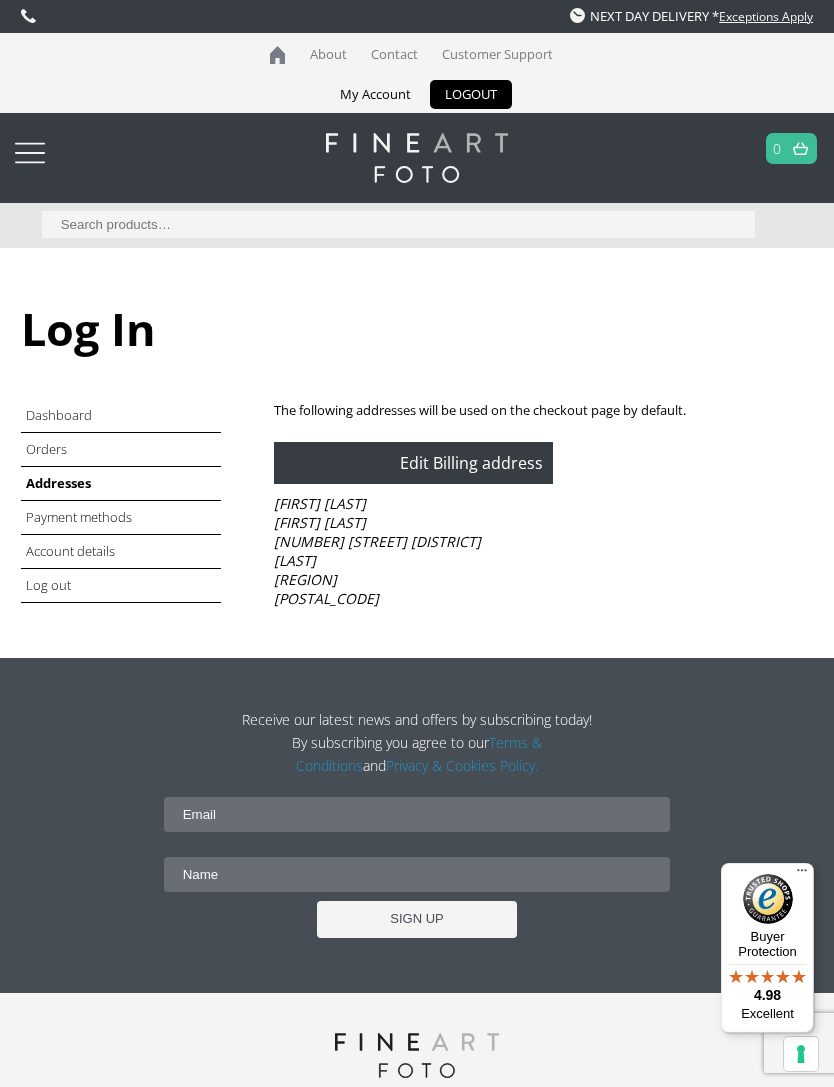 click on "Account details" at bounding box center (121, 552) 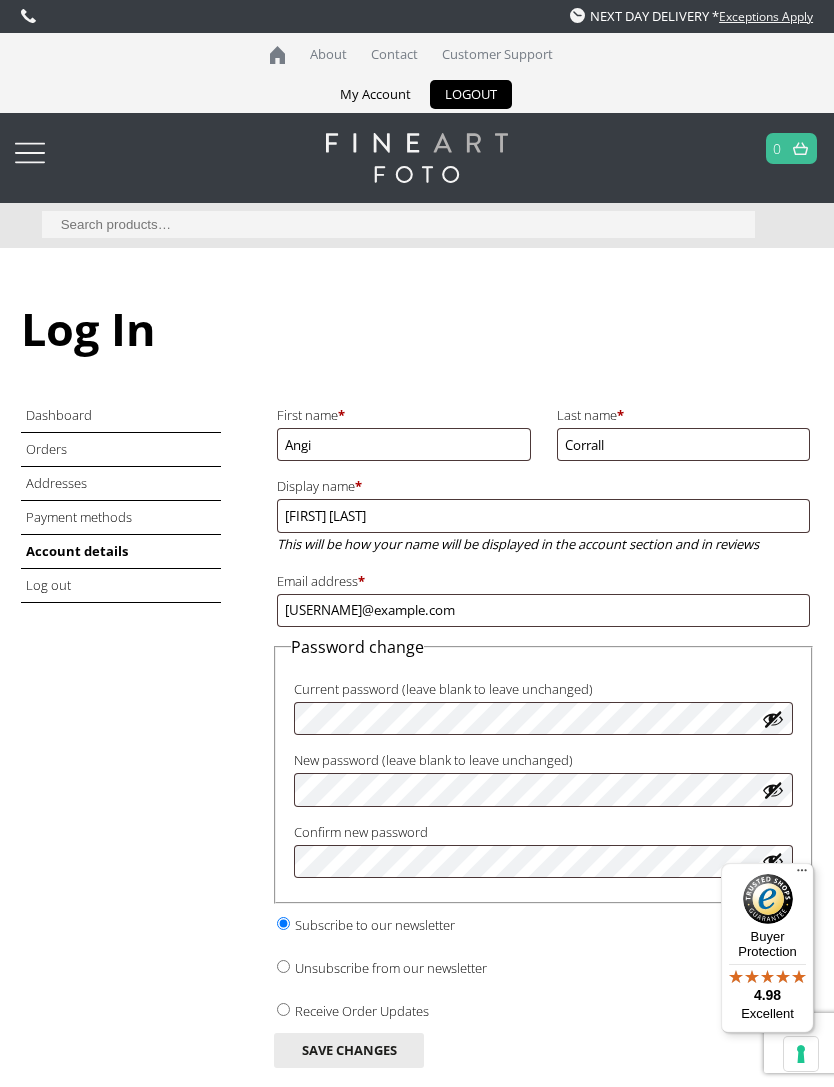 scroll, scrollTop: 0, scrollLeft: 0, axis: both 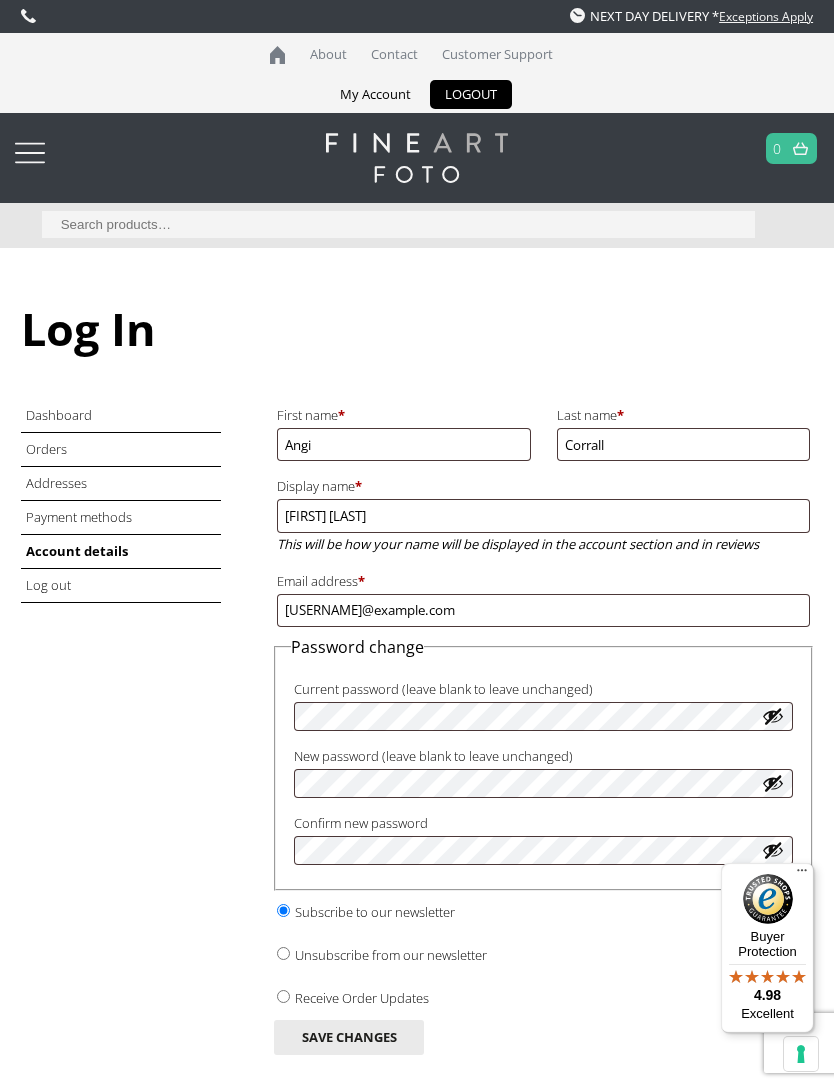 click on "Orders" at bounding box center [121, 450] 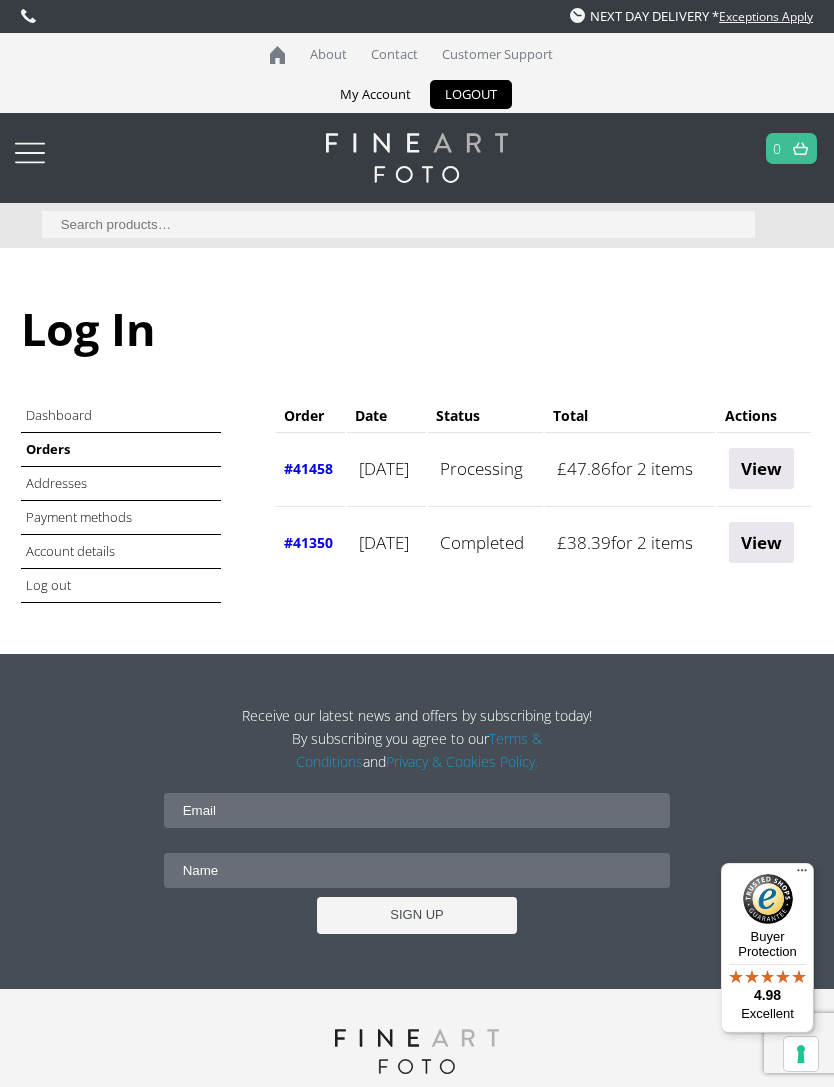 scroll, scrollTop: 0, scrollLeft: 0, axis: both 